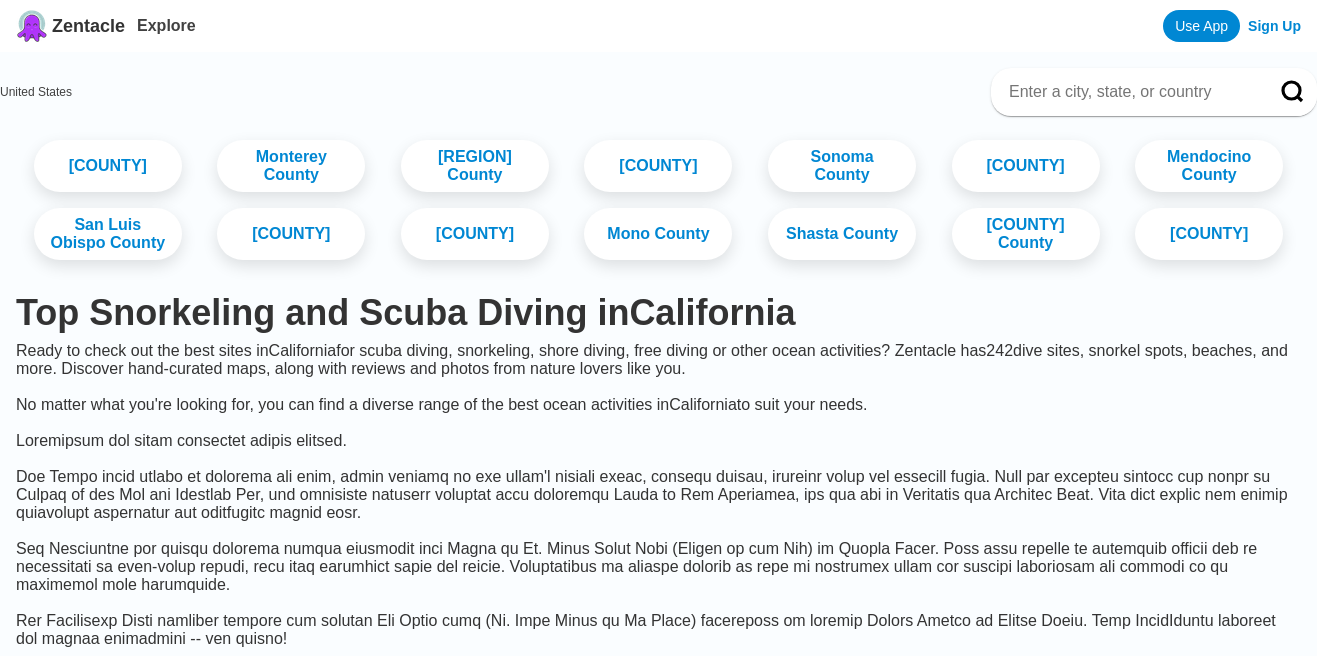 scroll, scrollTop: 0, scrollLeft: 0, axis: both 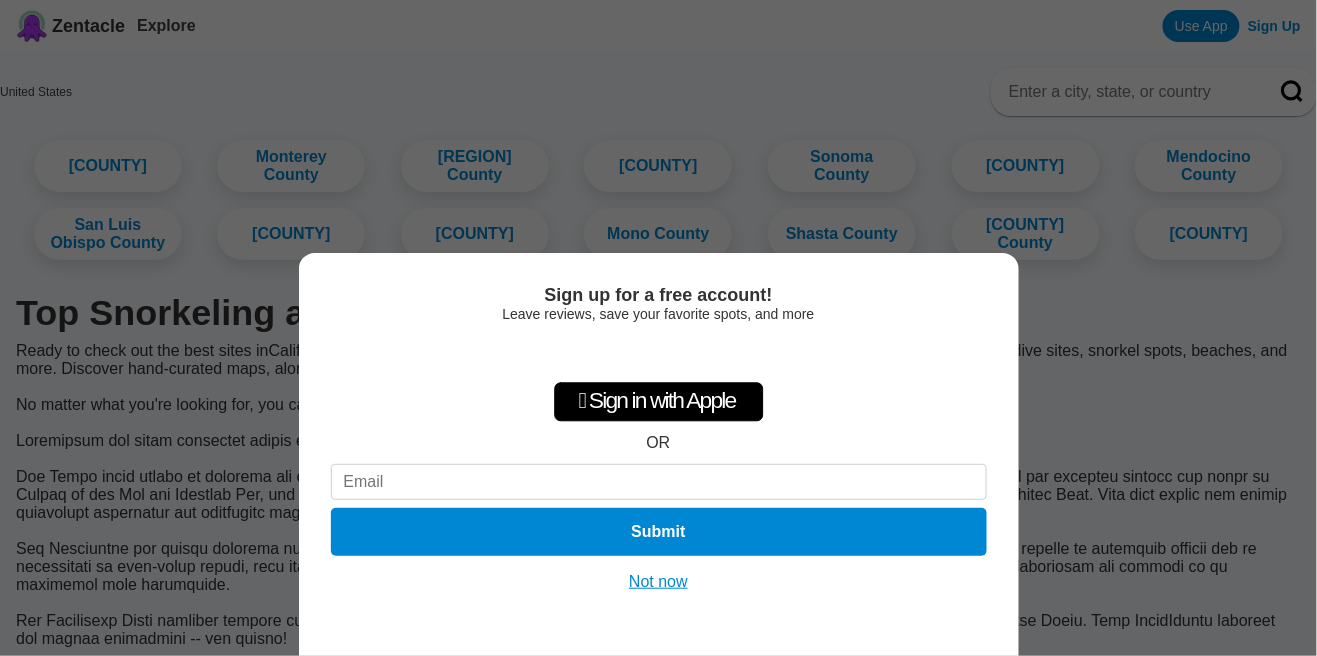 click on "Not now" at bounding box center [658, 582] 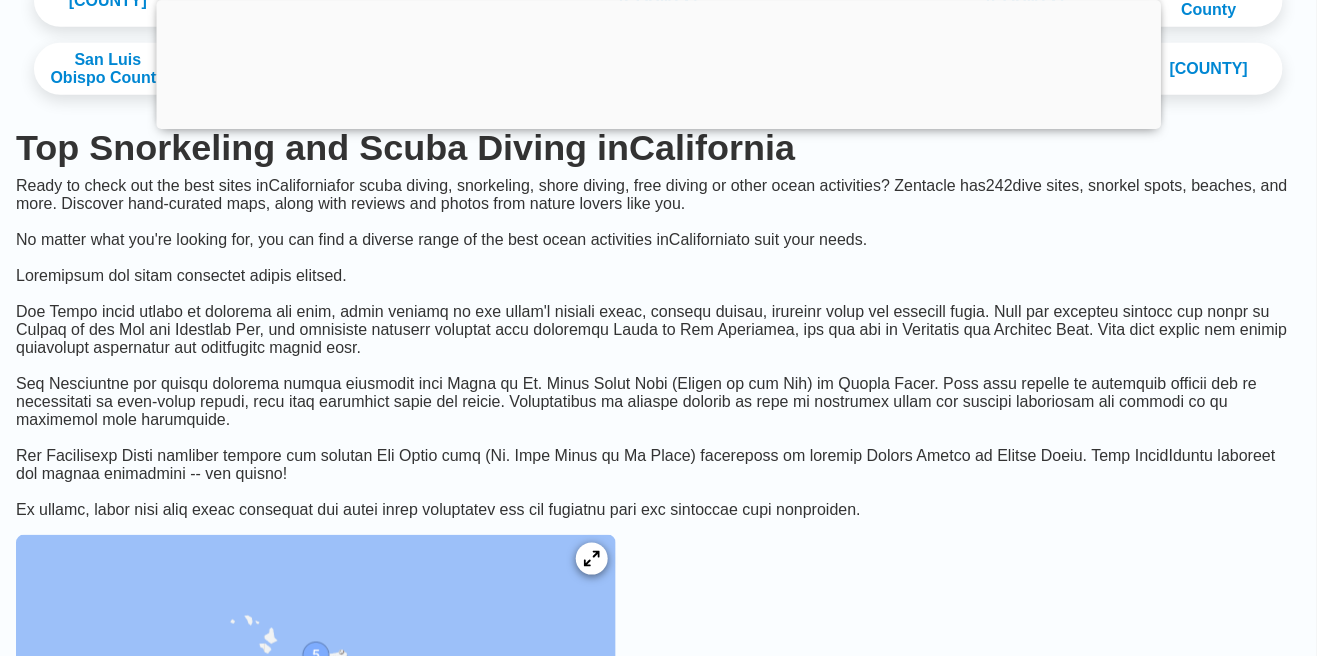 scroll, scrollTop: 315, scrollLeft: 0, axis: vertical 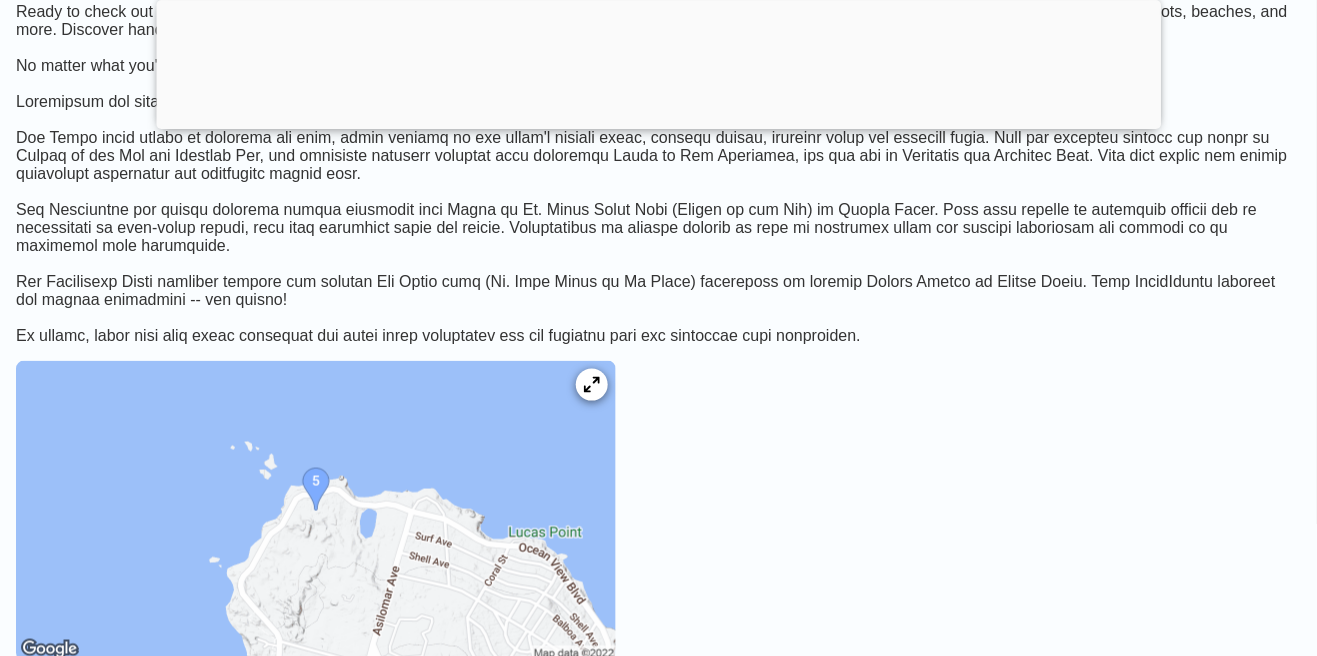click at bounding box center [316, 511] 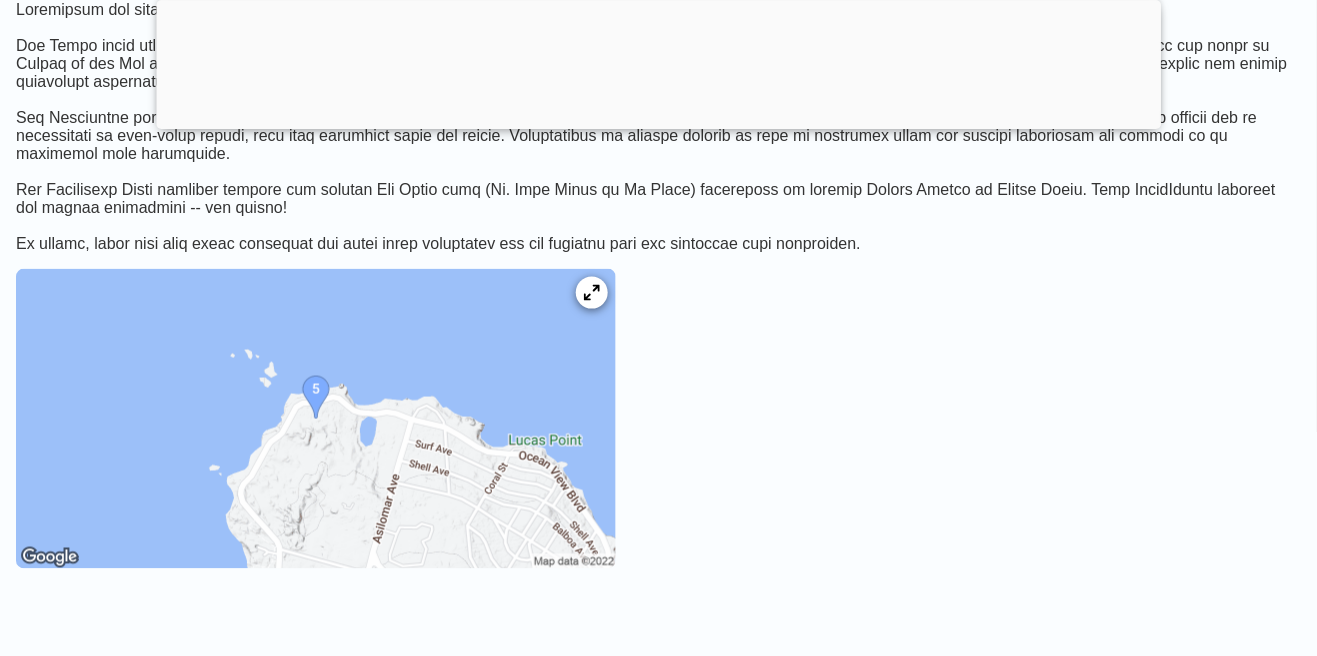 scroll, scrollTop: 589, scrollLeft: 0, axis: vertical 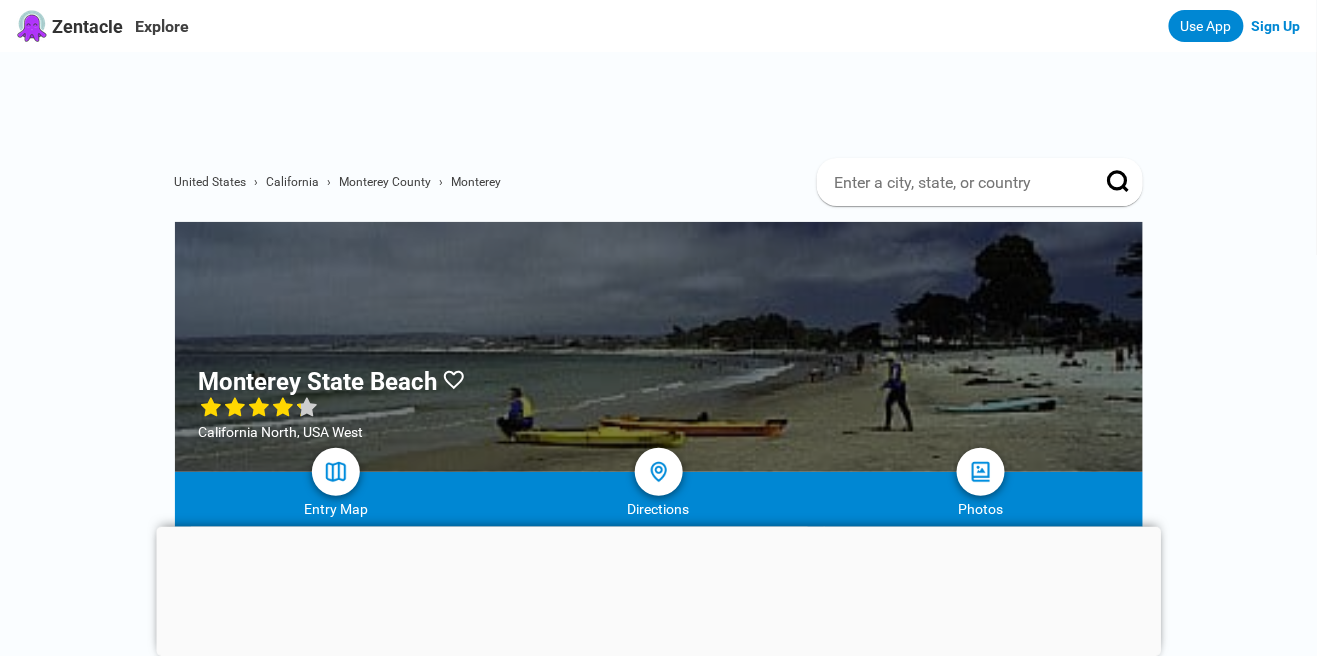 click at bounding box center [658, 527] 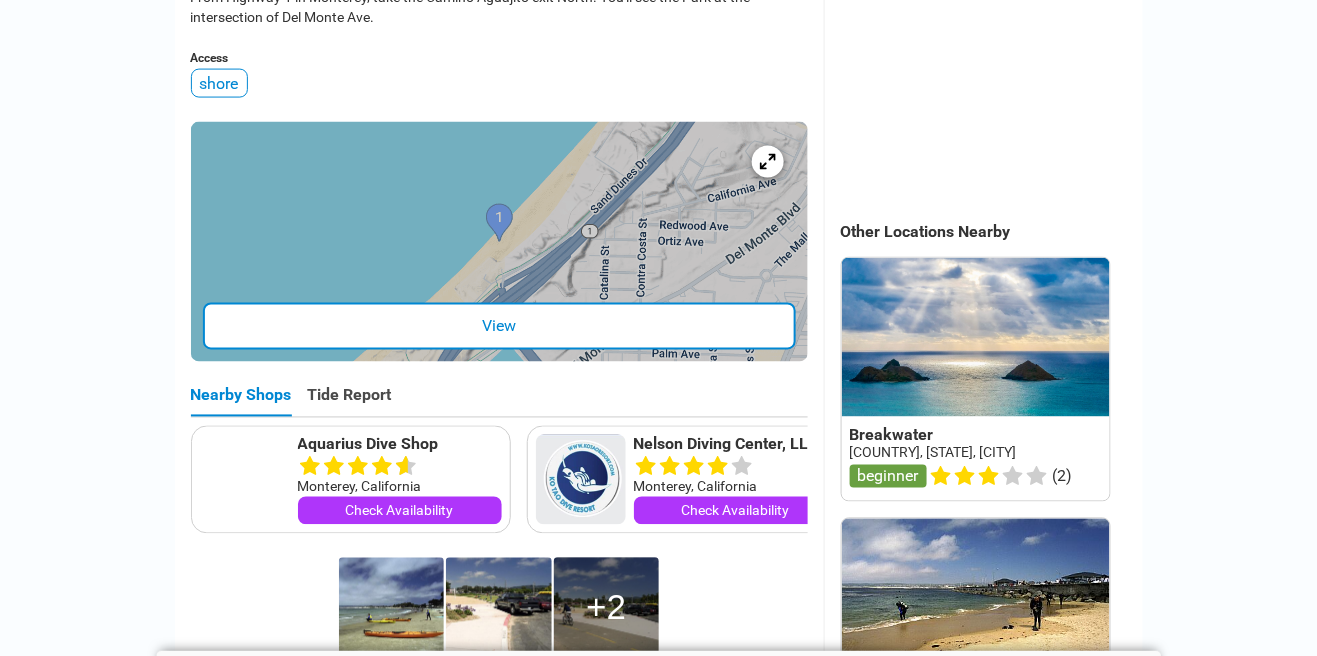 scroll, scrollTop: 766, scrollLeft: 0, axis: vertical 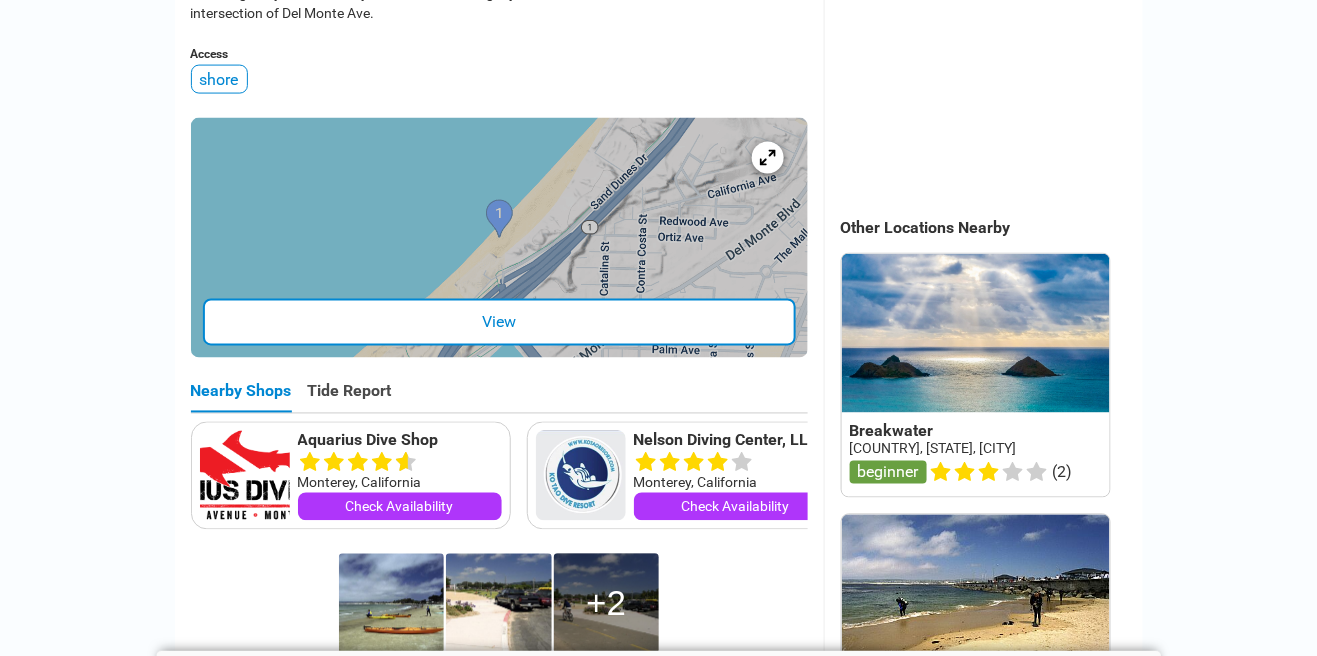 click on "View" at bounding box center [499, 322] 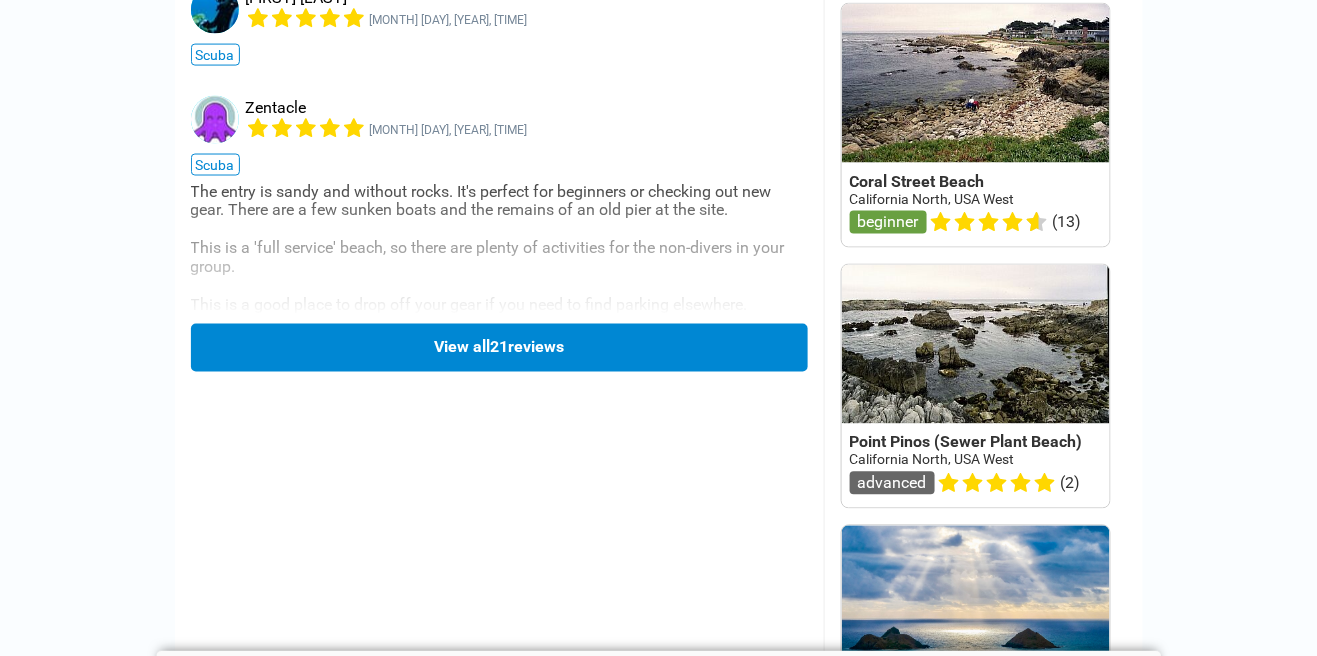scroll, scrollTop: 2843, scrollLeft: 0, axis: vertical 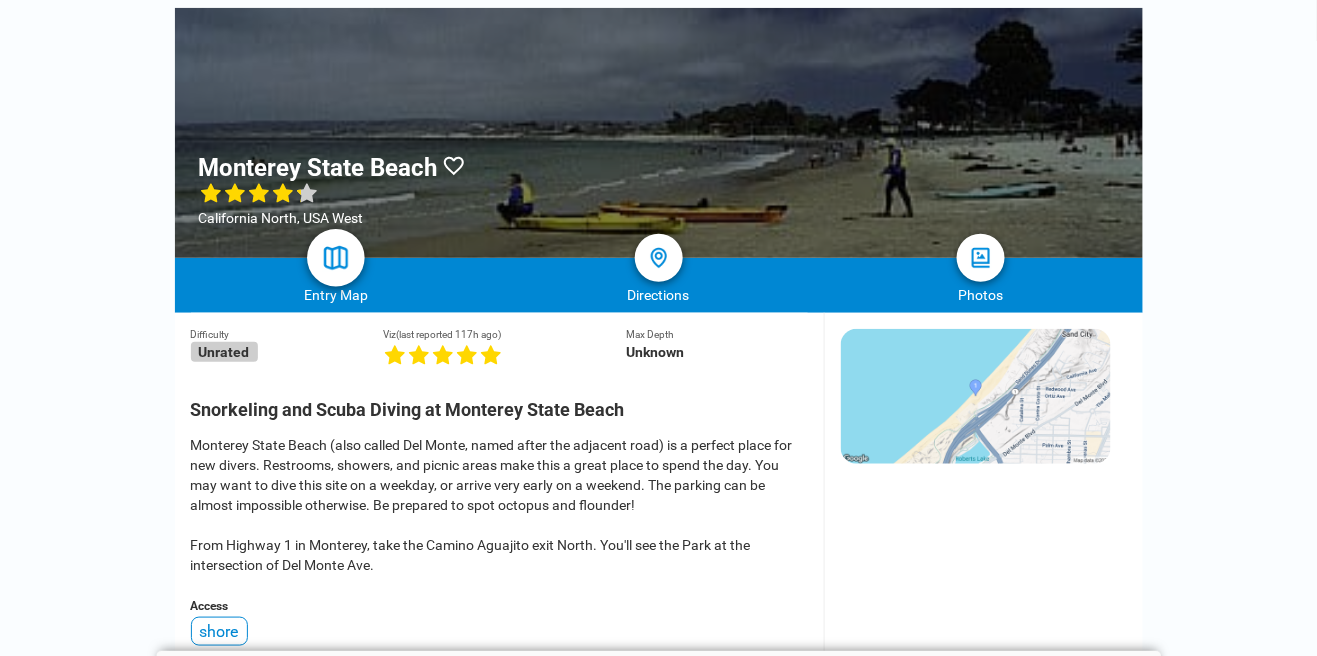 click at bounding box center [335, 258] 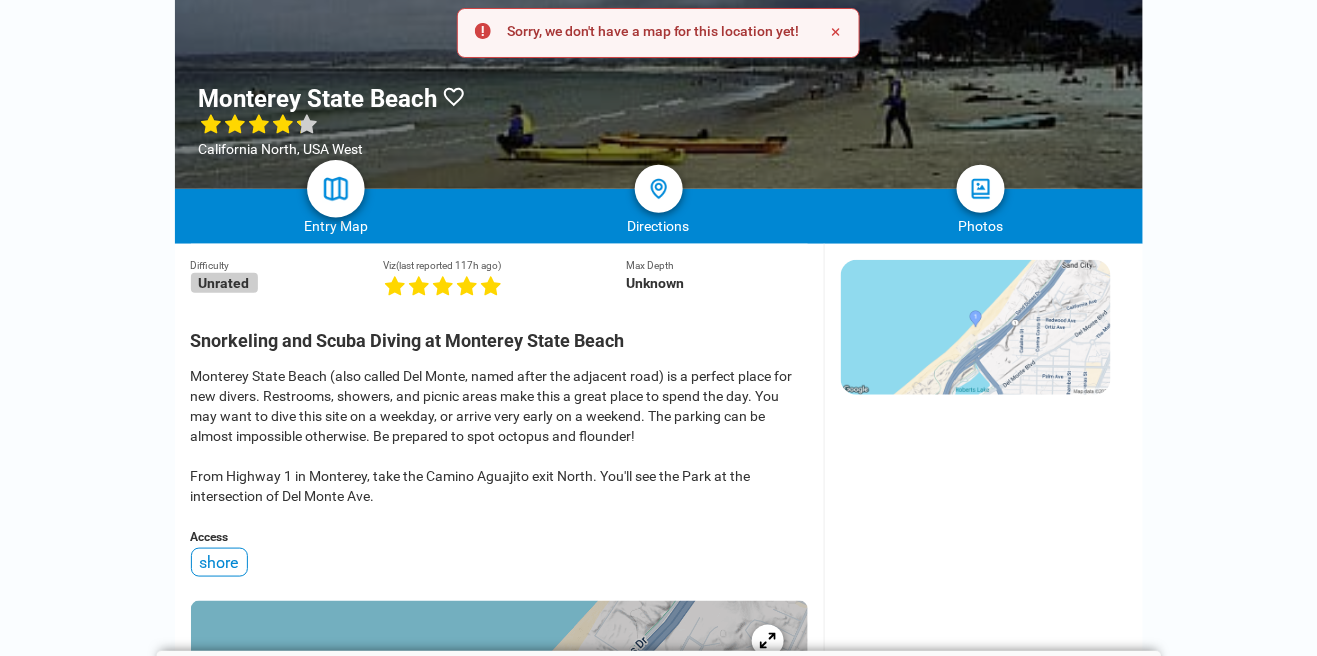 scroll, scrollTop: 265, scrollLeft: 0, axis: vertical 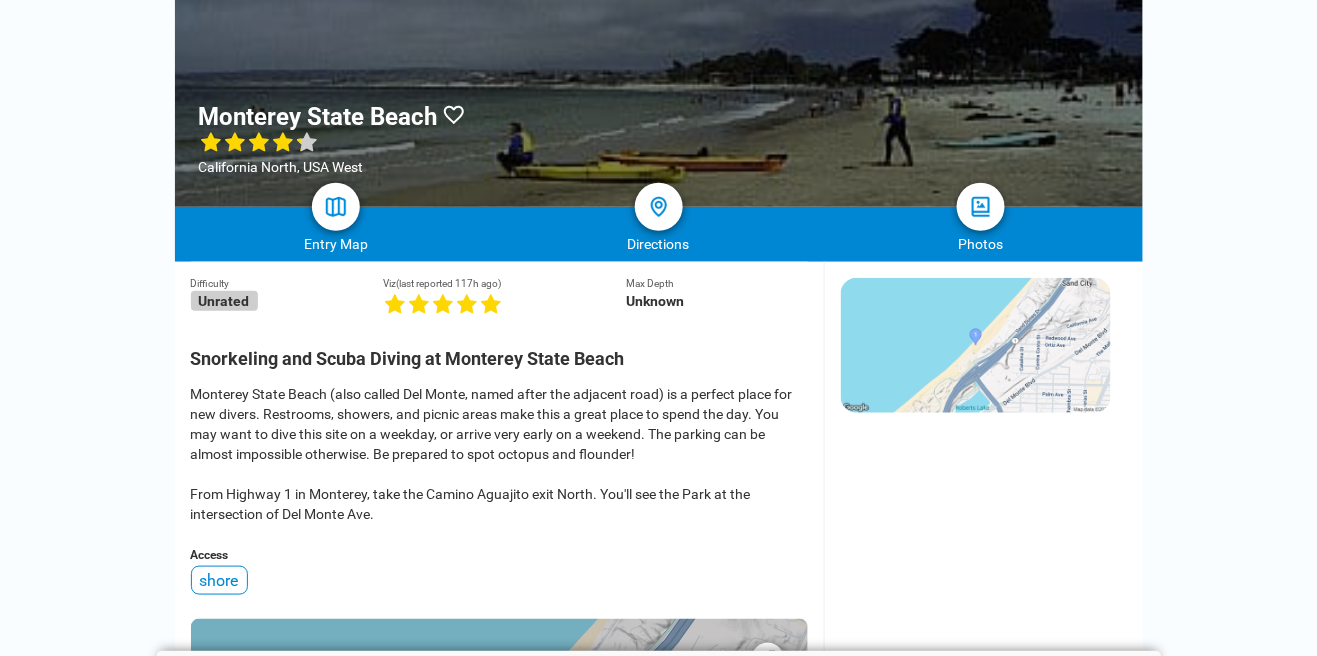 click at bounding box center (659, 82) 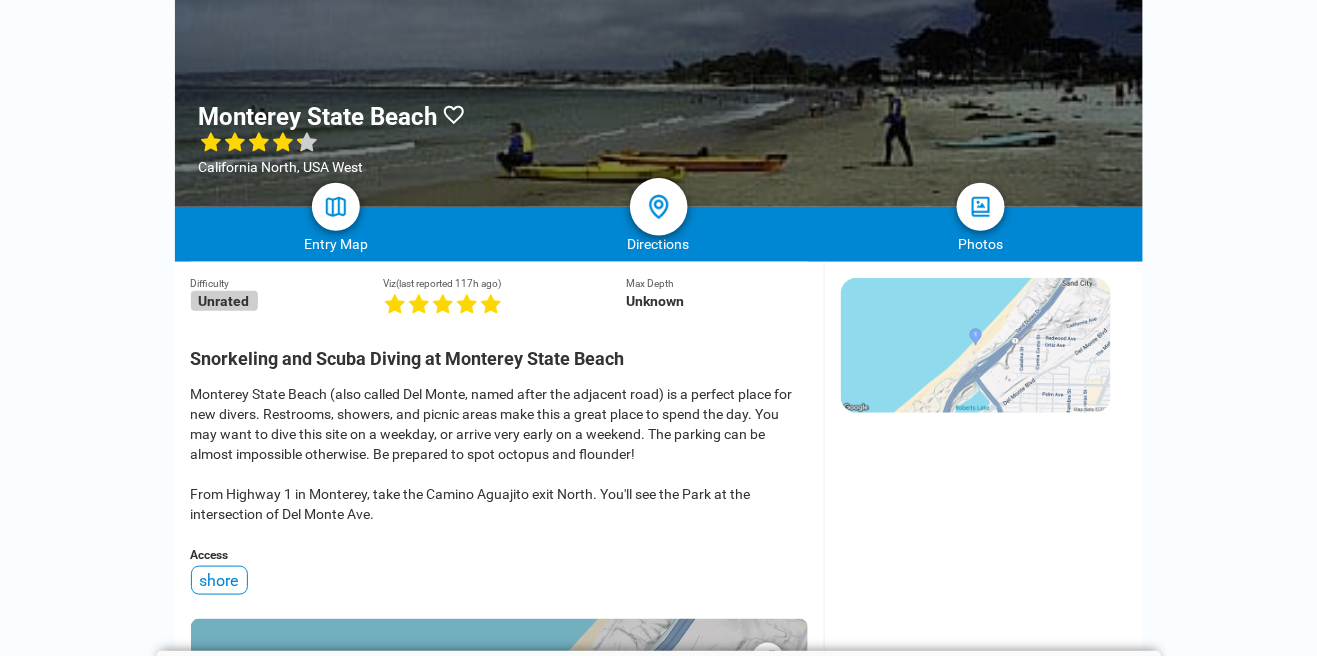 click at bounding box center [659, 207] 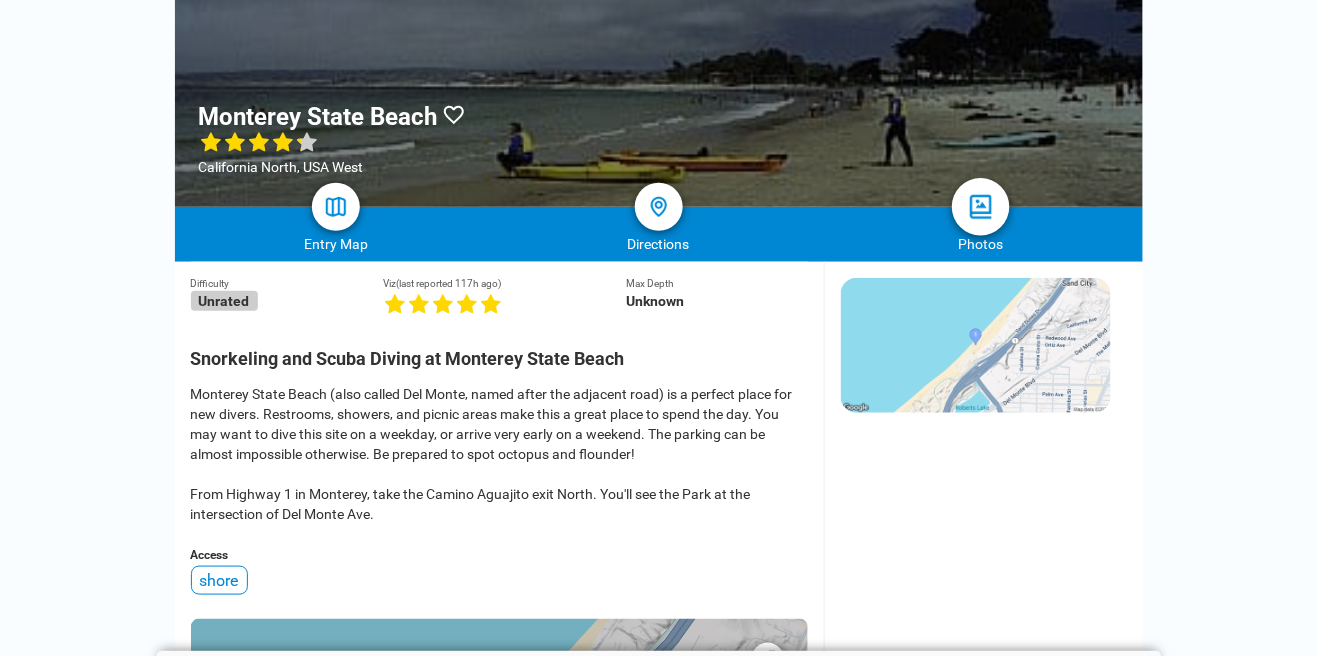 click at bounding box center (981, 207) 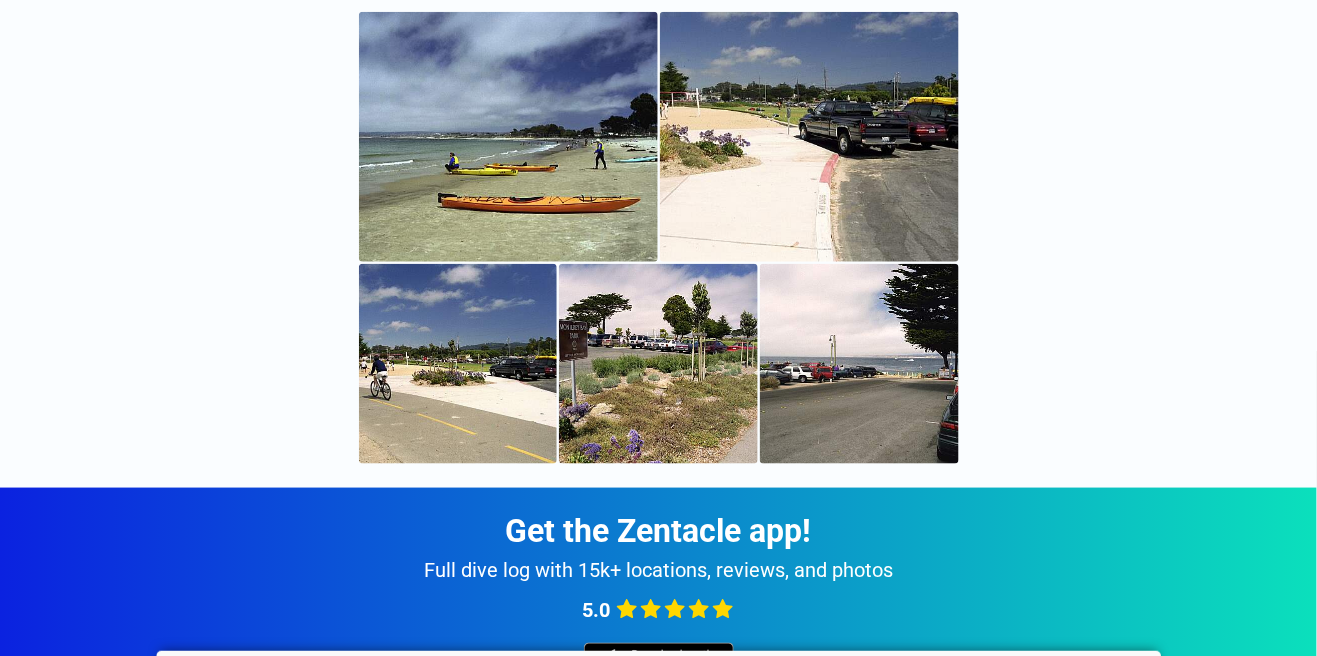 scroll, scrollTop: 416, scrollLeft: 0, axis: vertical 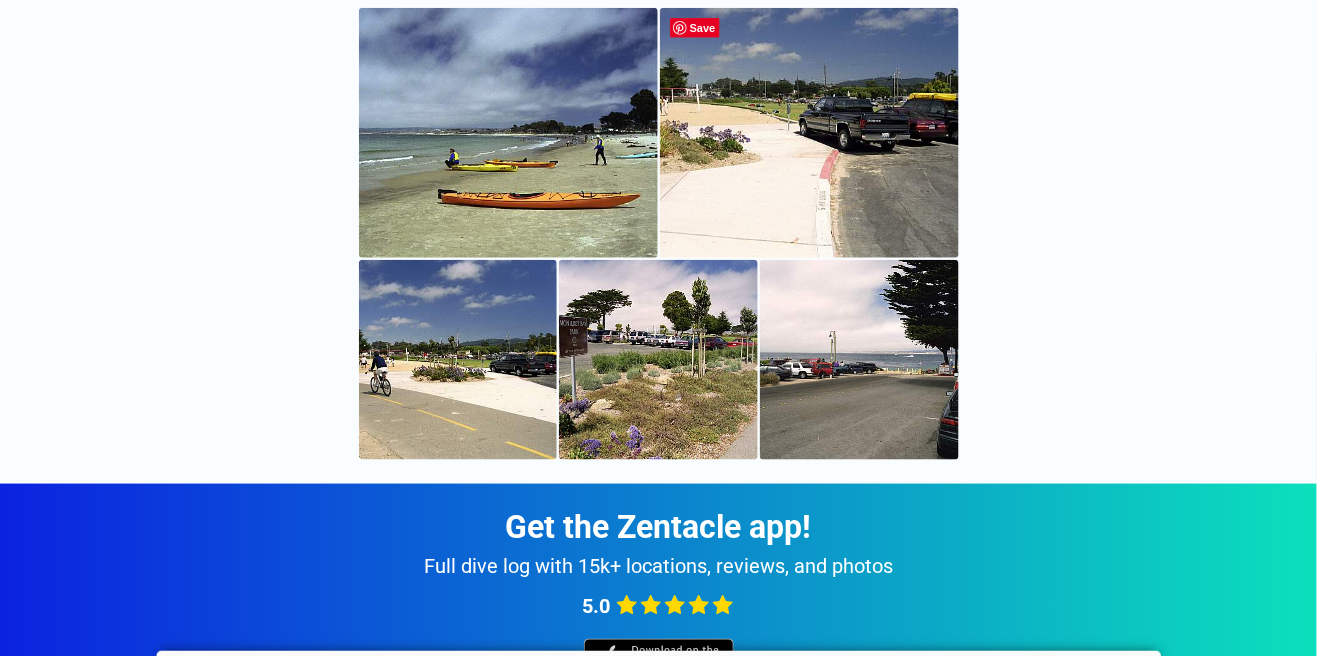click at bounding box center [508, 133] 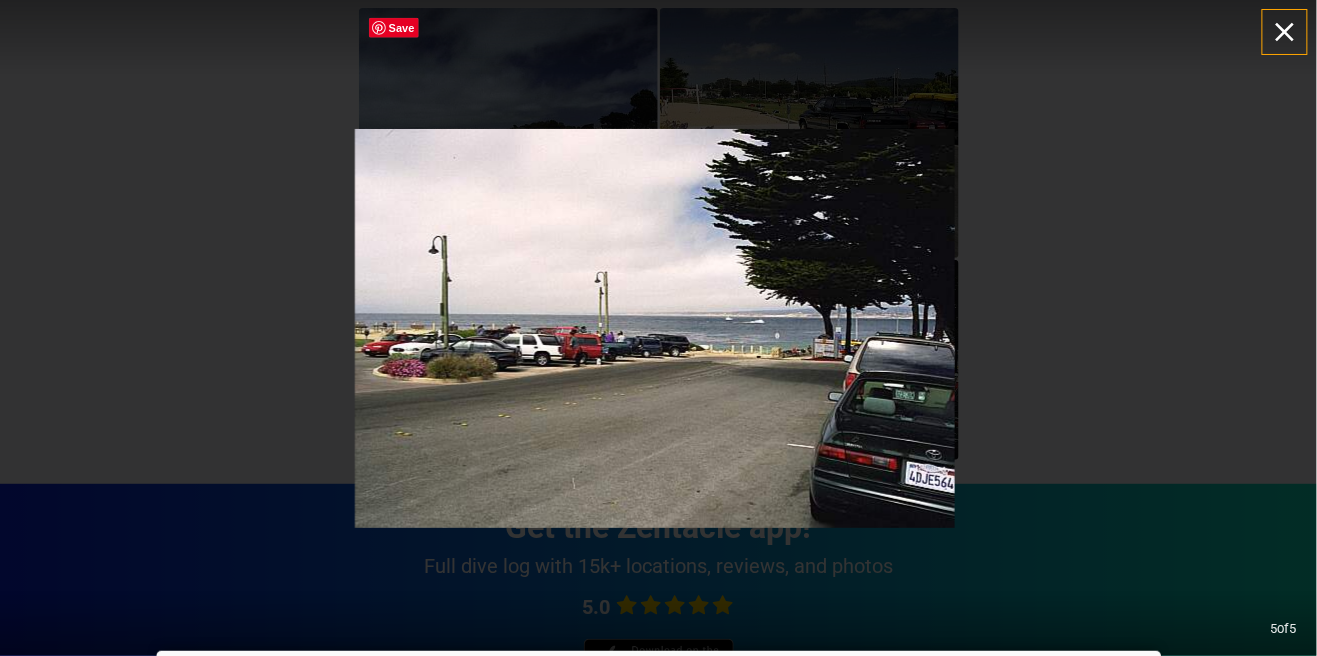 click 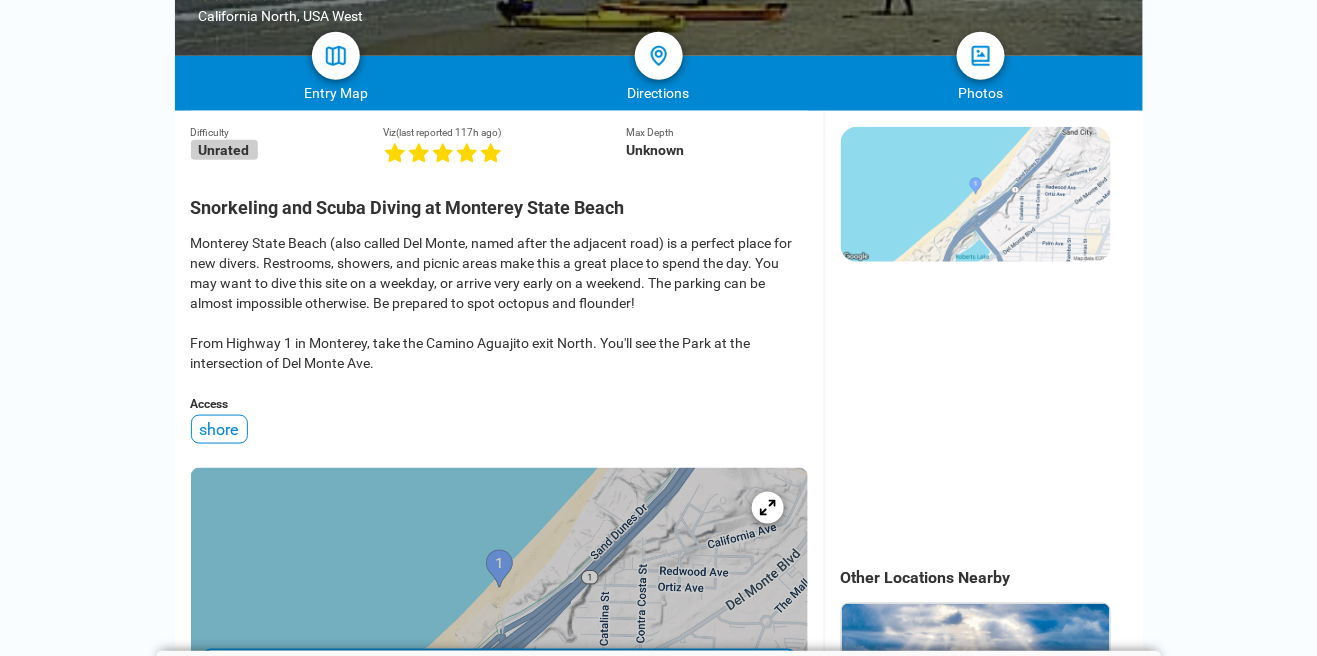 scroll, scrollTop: 265, scrollLeft: 0, axis: vertical 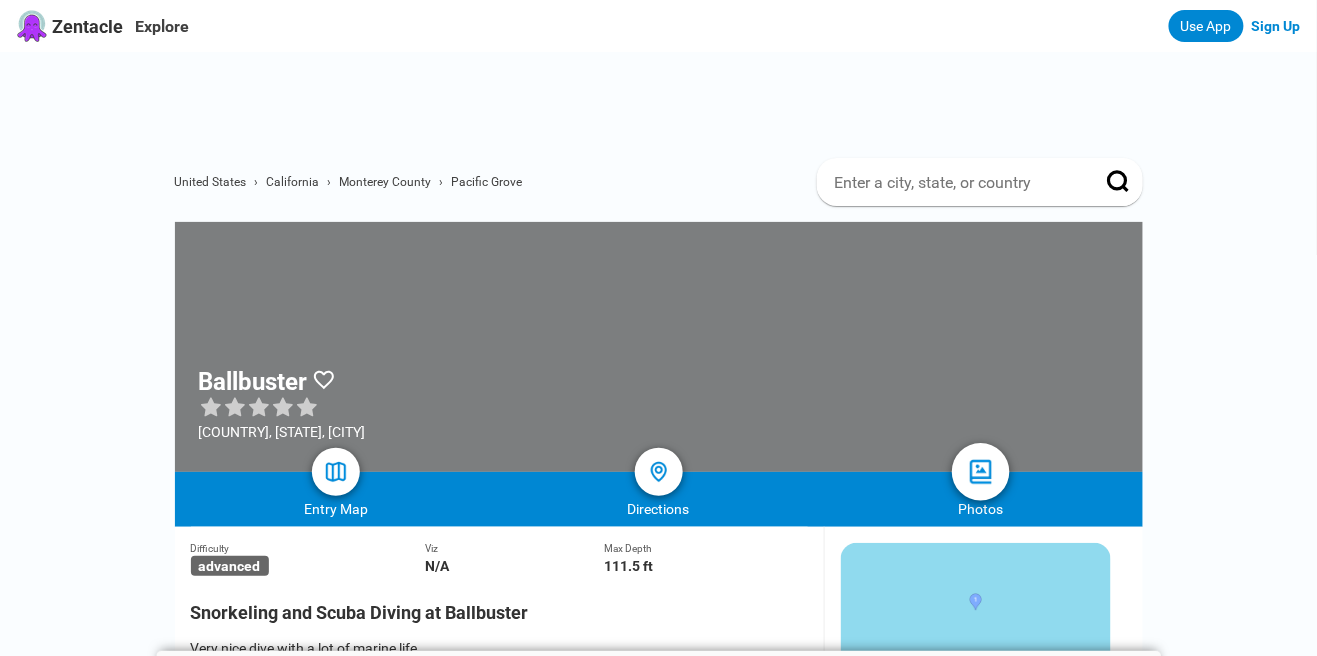 click at bounding box center [981, 472] 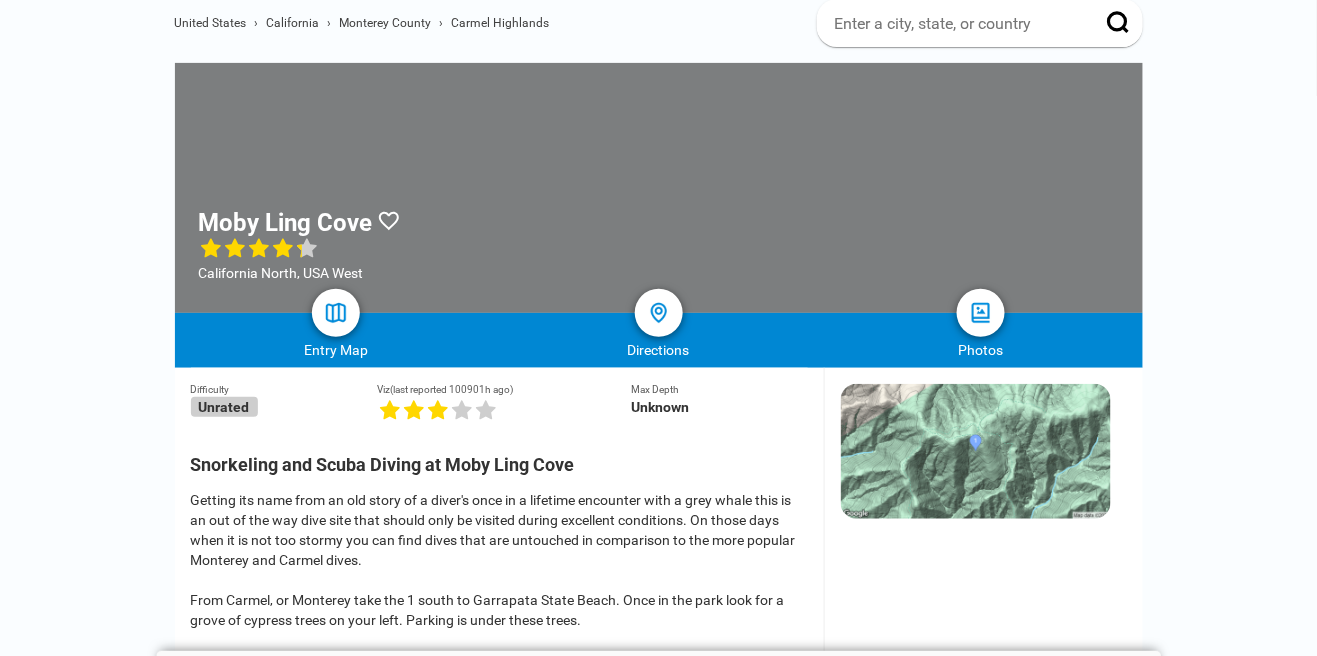 scroll, scrollTop: 137, scrollLeft: 0, axis: vertical 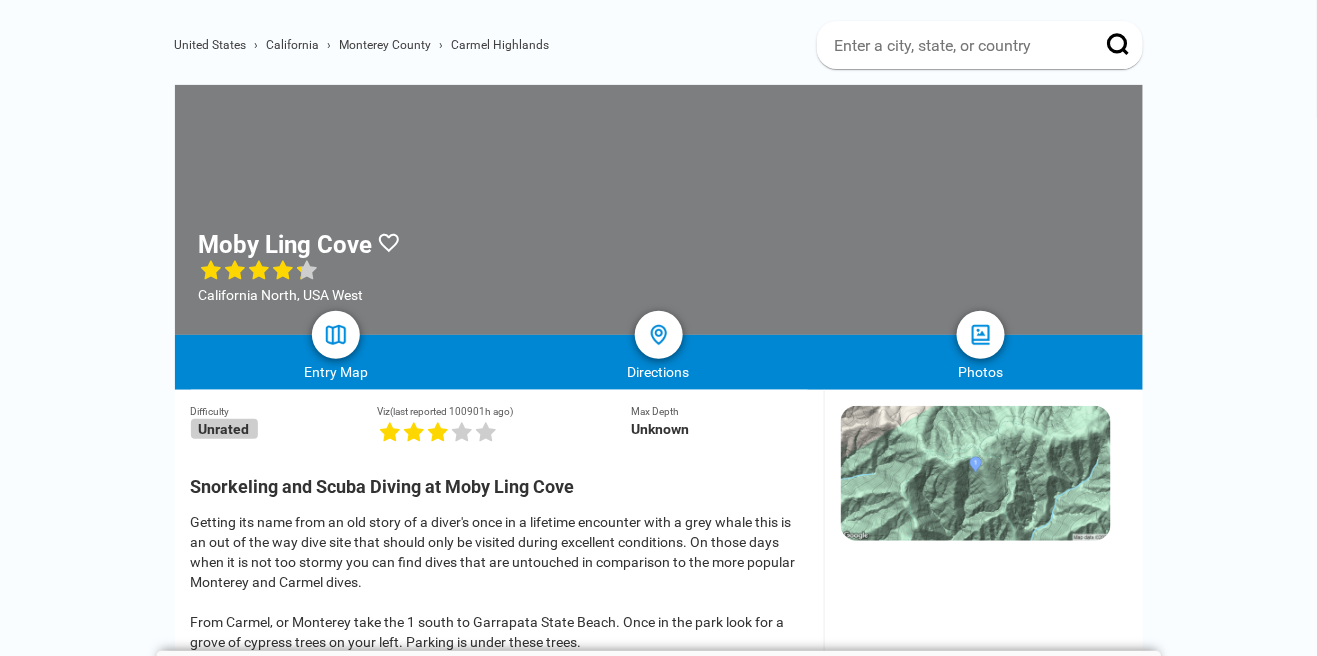 click on "Getting its name from an old story of a diver's once in a lifetime encounter with a grey whale this is an out of the way dive site that should only be visited during excellent conditions. On those days when it is not too stormy you can find dives that are untouched in comparison to the more popular Monterey and Carmel dives.
From Carmel, or Monterey take the 1 south to Garrapata State Beach. Once in the park look for a grove of cypress trees on your left. Parking is under these trees." at bounding box center [499, 582] 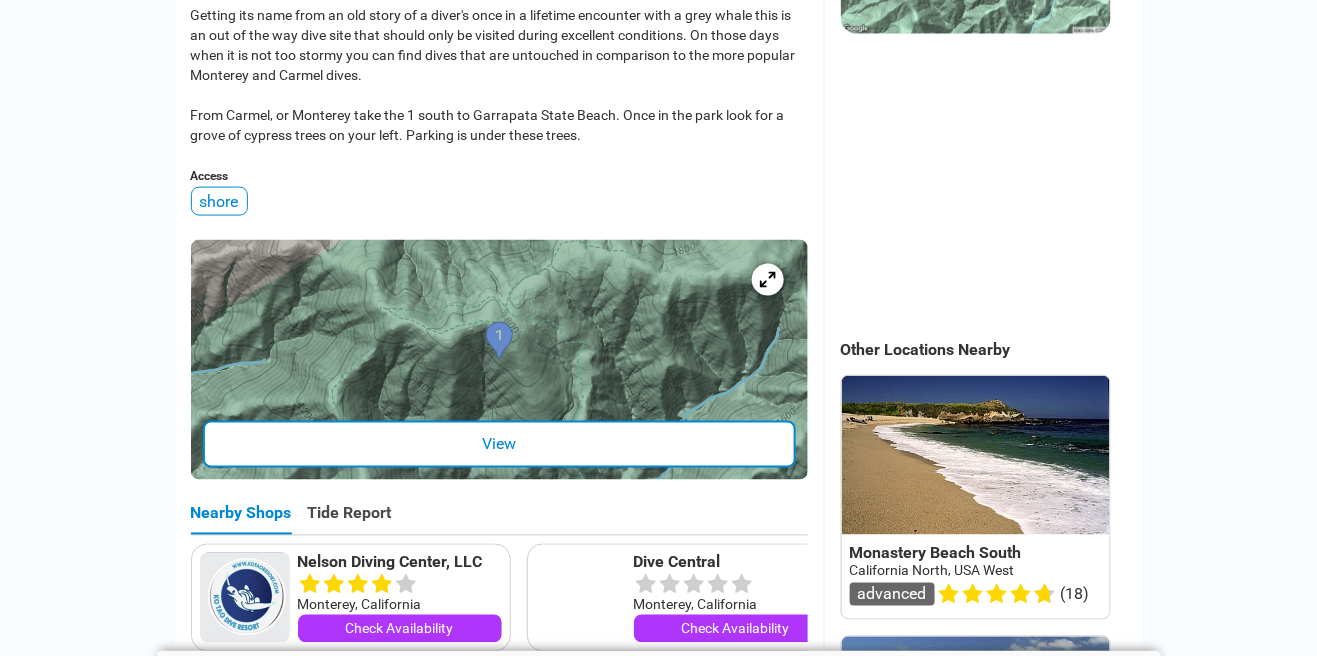 scroll, scrollTop: 643, scrollLeft: 0, axis: vertical 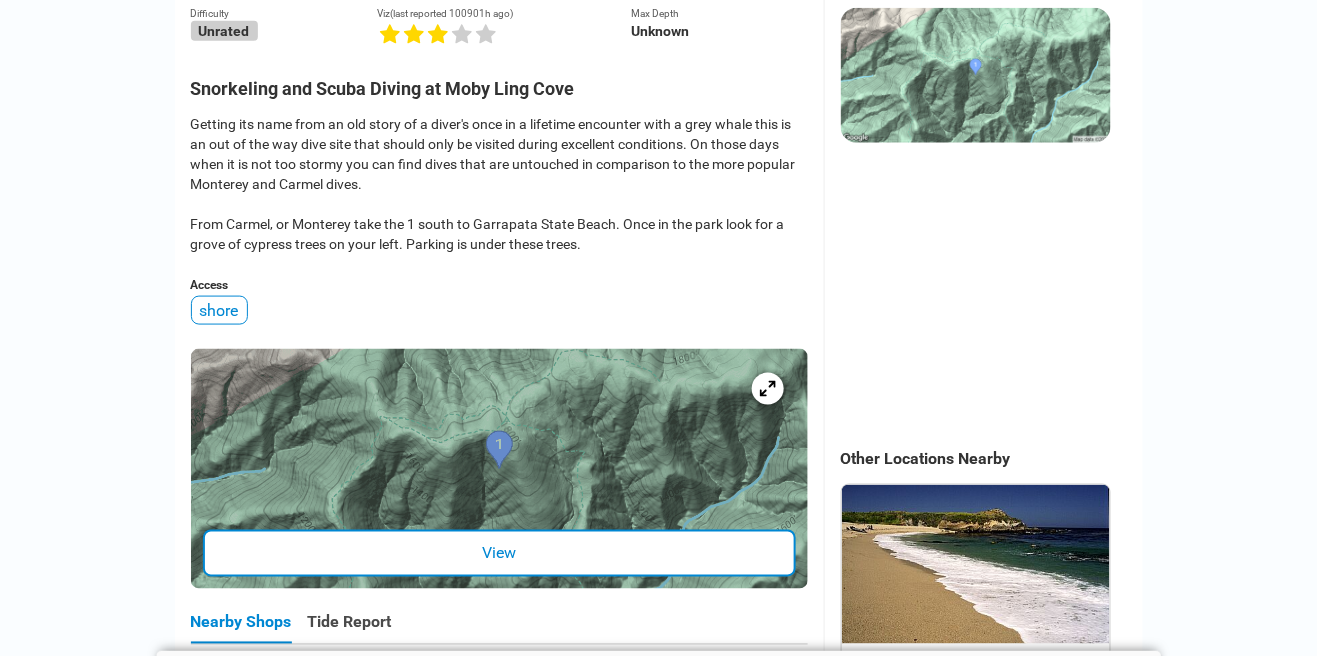 click on "View" at bounding box center [499, 553] 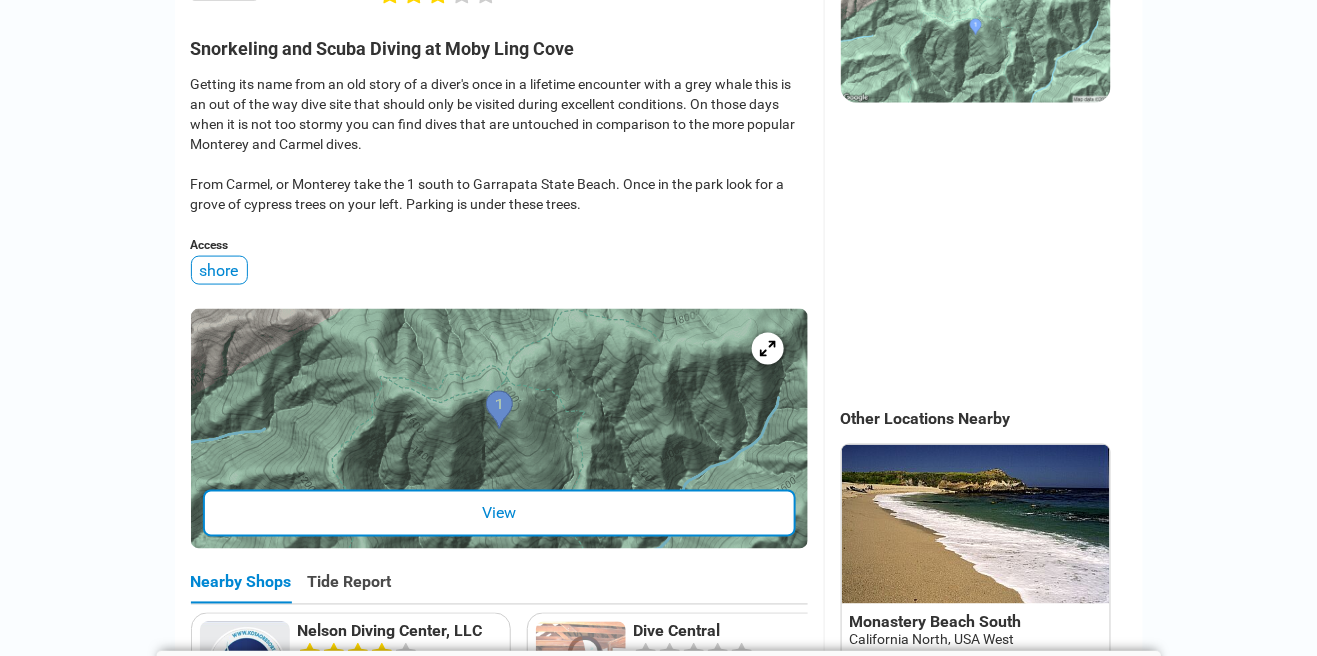 scroll, scrollTop: 631, scrollLeft: 0, axis: vertical 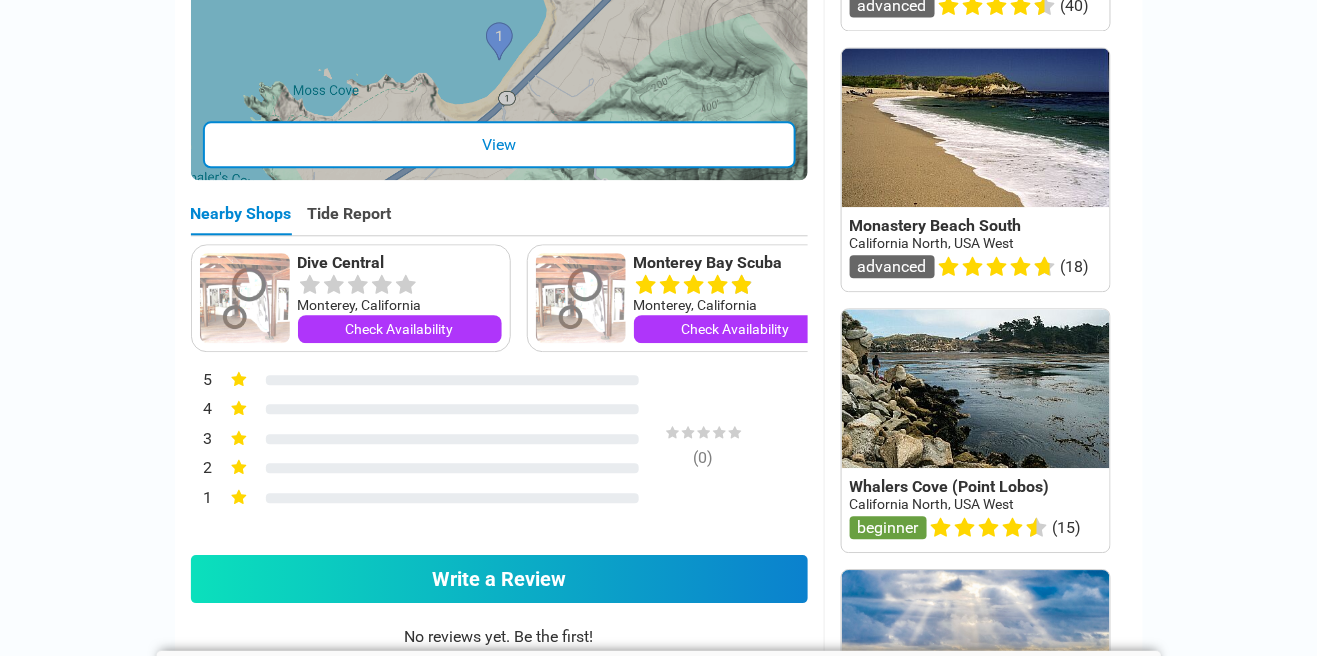 click at bounding box center (976, 430) 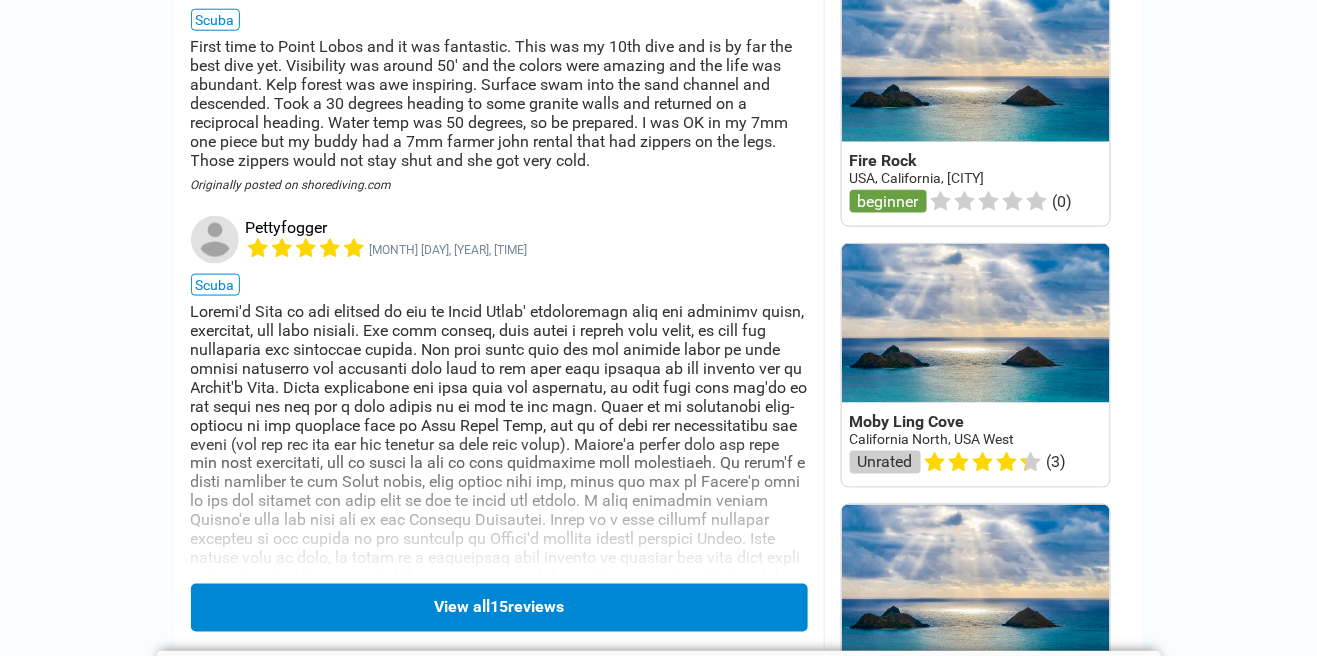 scroll, scrollTop: 2637, scrollLeft: 0, axis: vertical 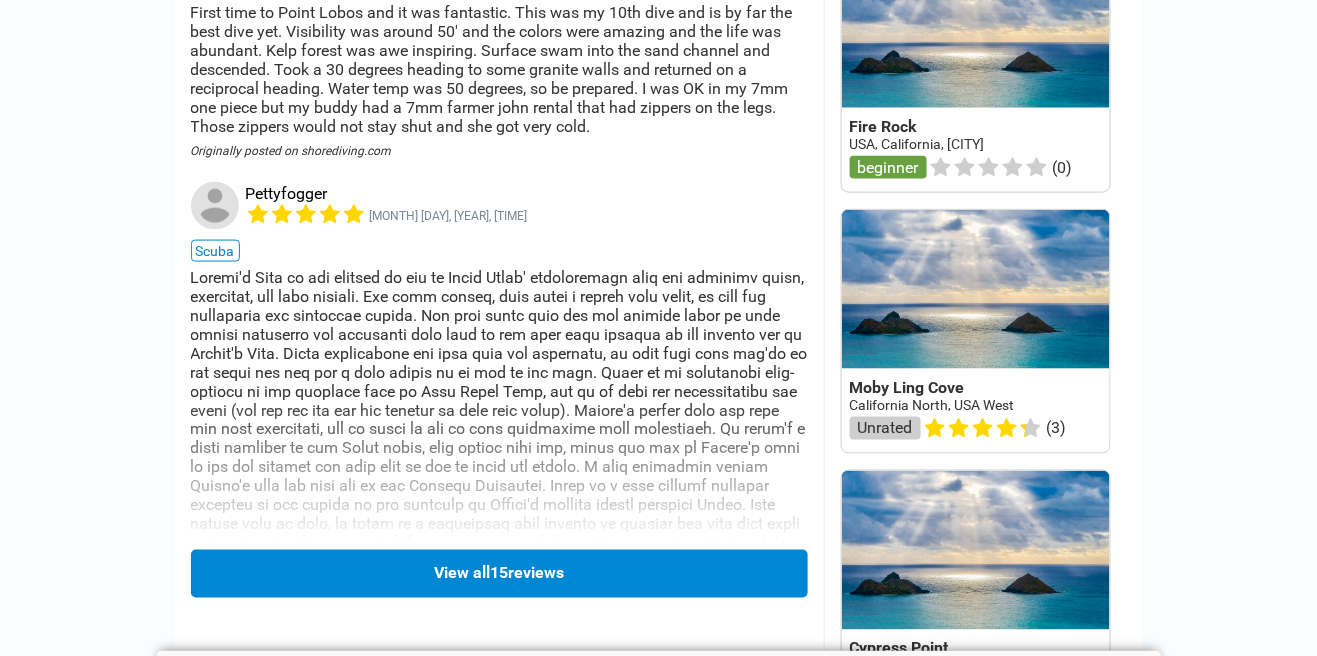 click at bounding box center [499, 572] 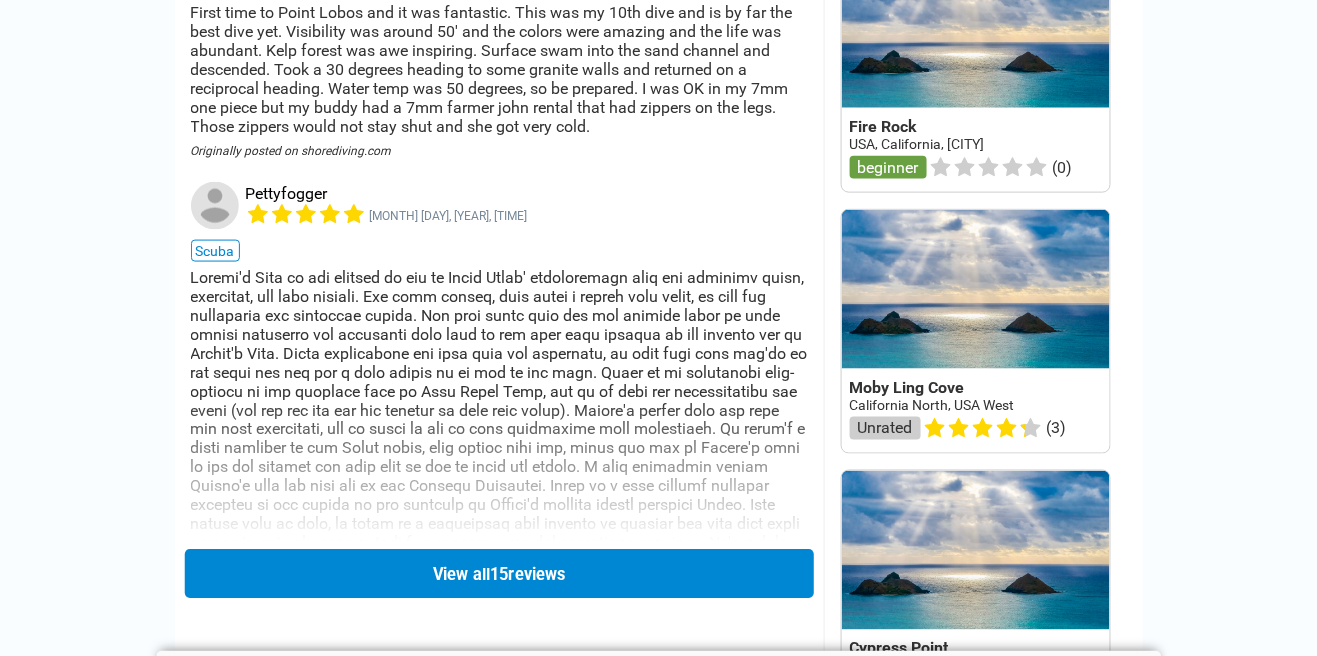 click on "View all  15  reviews" at bounding box center [498, 573] 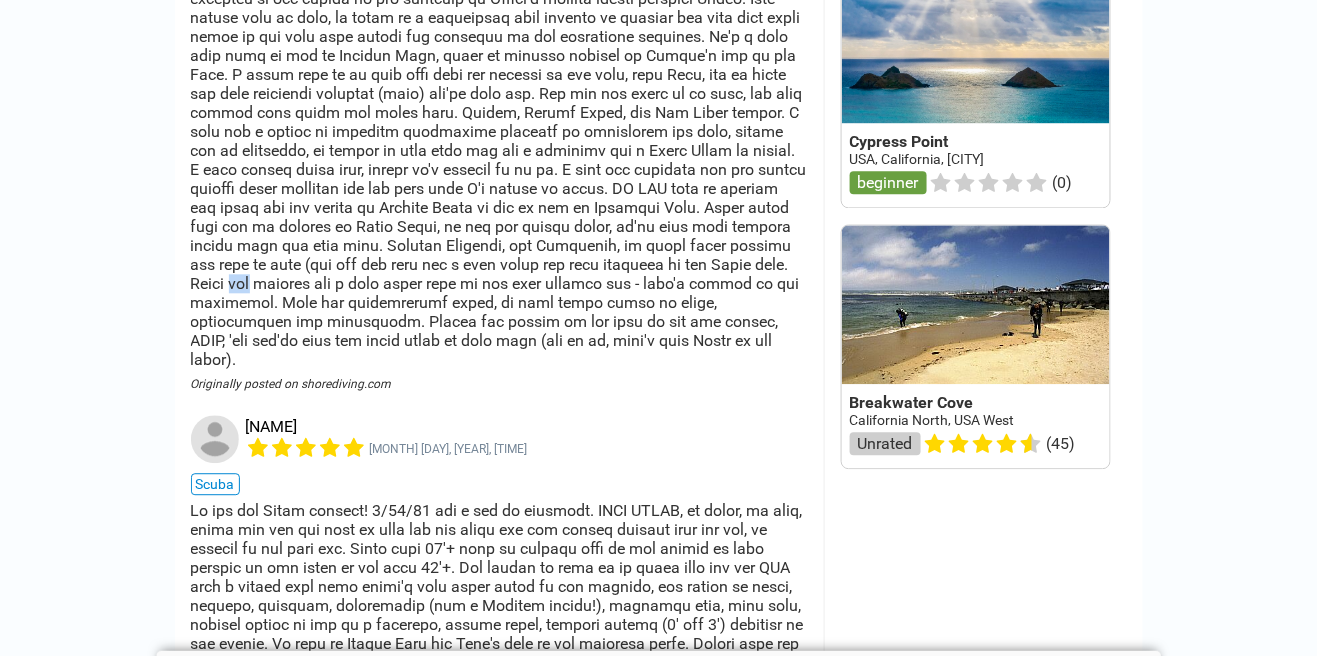 scroll, scrollTop: 3144, scrollLeft: 0, axis: vertical 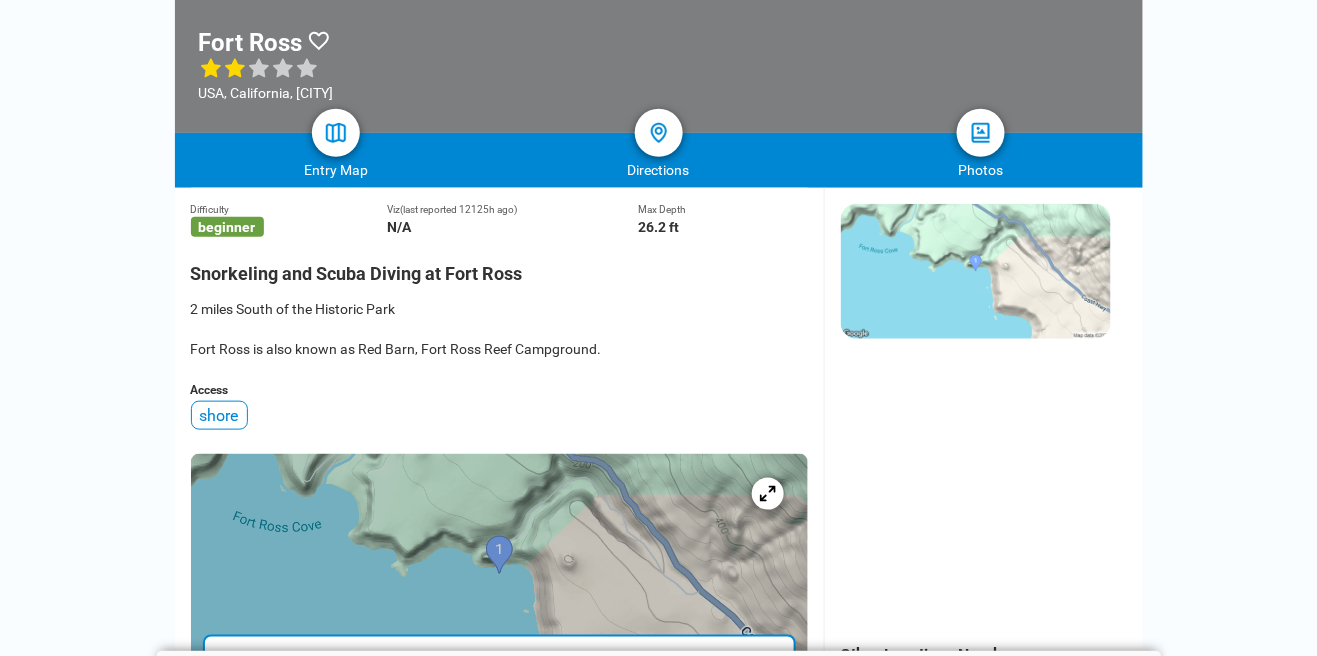 click on "United States › California › Sonoma County › Fort Ross Fort Ross USA, California, Sonoma Entry Map Directions Photos Difficulty beginner Viz  (last reported 12125h ago) N/A Max Depth 26.2 ft Snorkeling and Scuba Diving at Fort Ross
2 miles South of the Historic Park
Fort Ross is also known as Red Barn, Fort Ross Reef Campground. Access shore View Nearby Shops Tide Report SEALS Watersports [CITY], California Check Availability Pinnacles Dive Center, Inc. [CITY], California Check Availability Marin Diving Center [CITY], California Check Availability Harbor Dive Center Sausalito, California Check Availability Pinnacles Dive Center Fairfield Fairfield, California Check Availability Deep Ocean Explore Store [CITY], California Check Availability Anchor Shack [CITY], California Check Availability Pacific Ocean Sports [CITY], California Check Availability Scuba Fusion [CITY], California Check Availability Dive N Trips [CITY], California Check Availability 5 4 3 2 1 2.0 ( 1 ) Write a Review" at bounding box center [658, 1634] 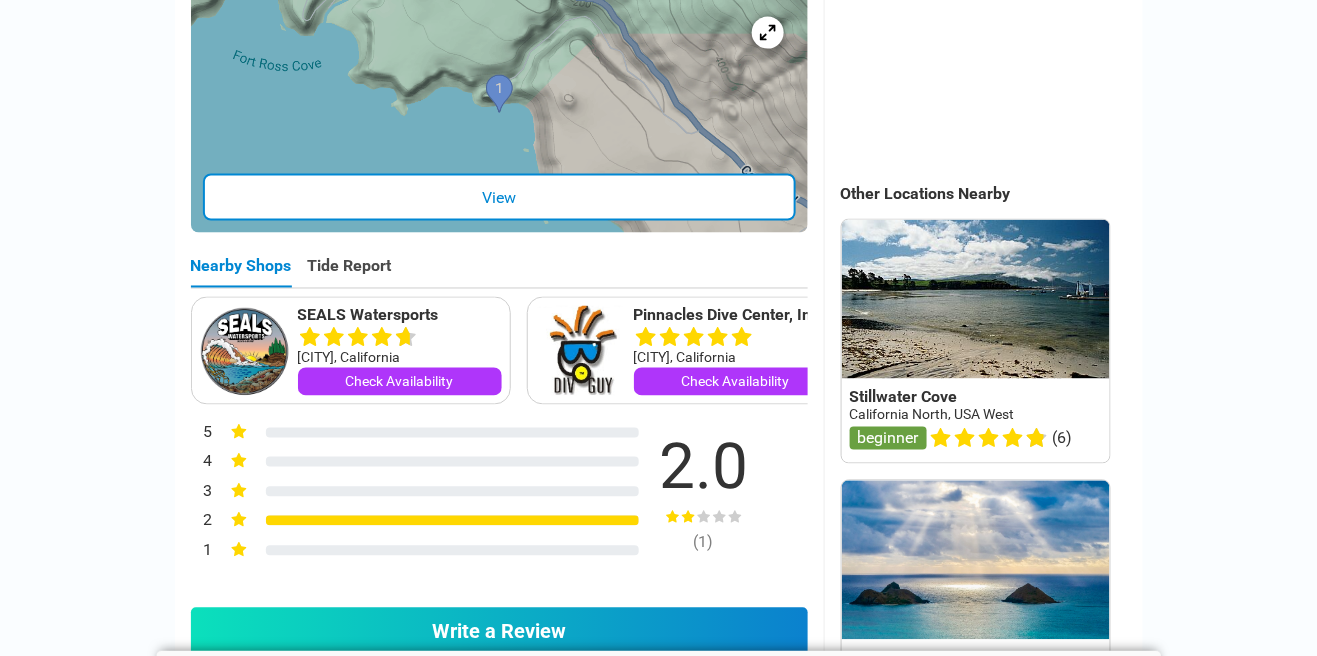 scroll, scrollTop: 923, scrollLeft: 0, axis: vertical 